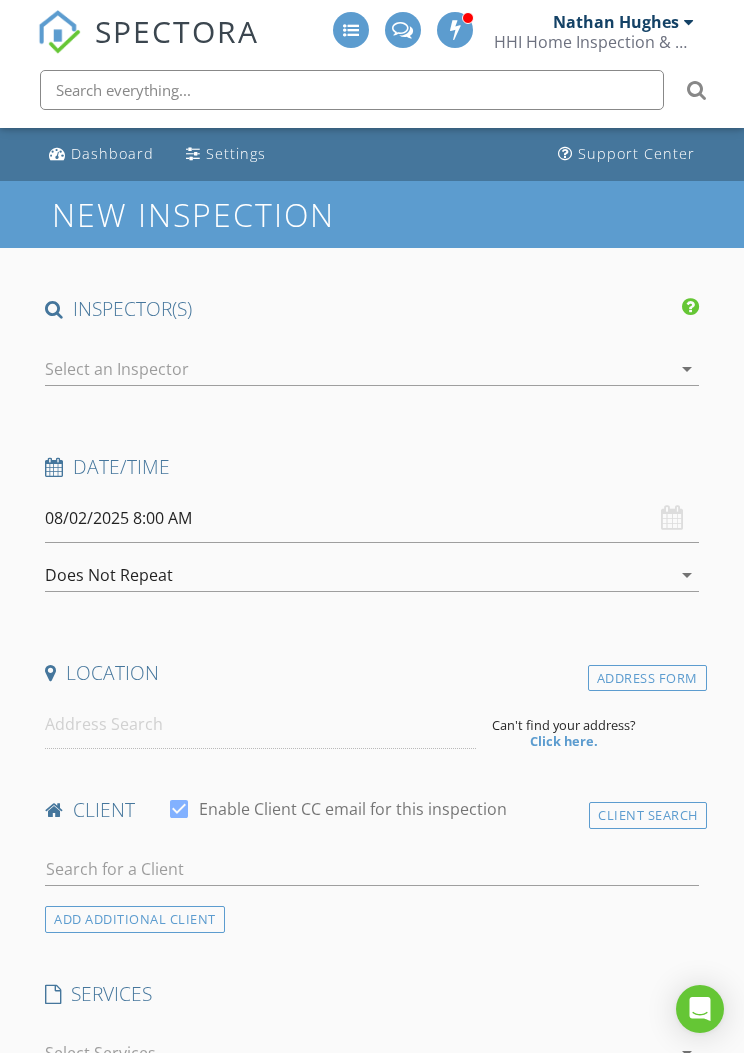 scroll, scrollTop: 0, scrollLeft: 0, axis: both 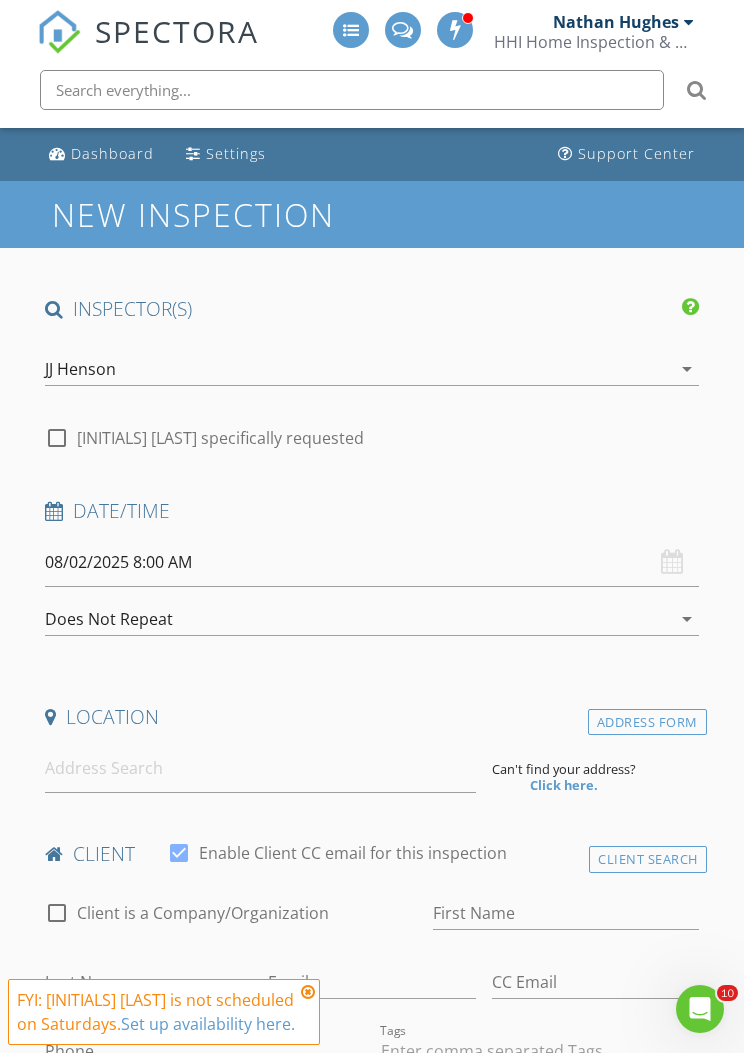 click at bounding box center [689, 22] 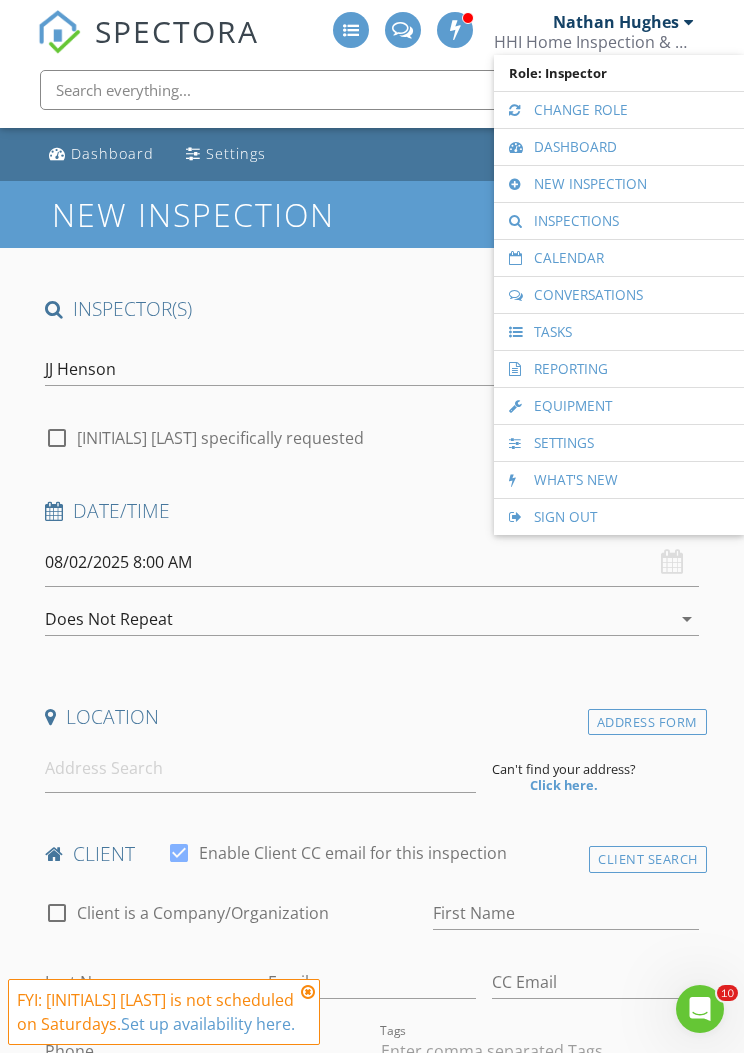 click on "Calendar" at bounding box center [619, 258] 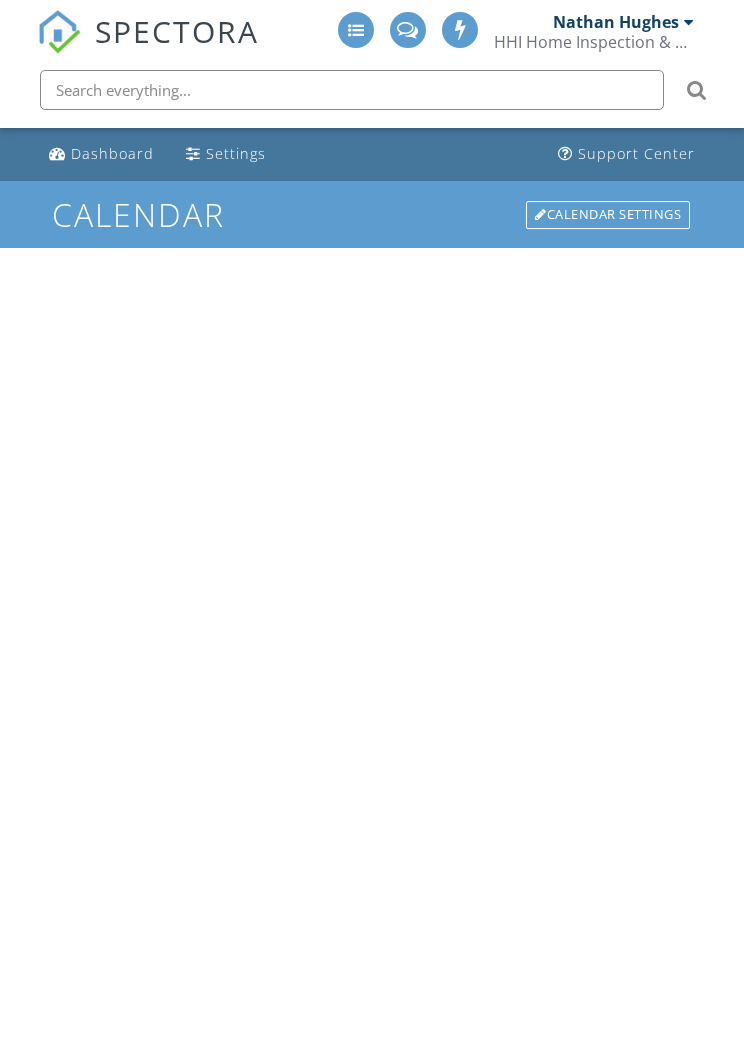 scroll, scrollTop: 0, scrollLeft: 0, axis: both 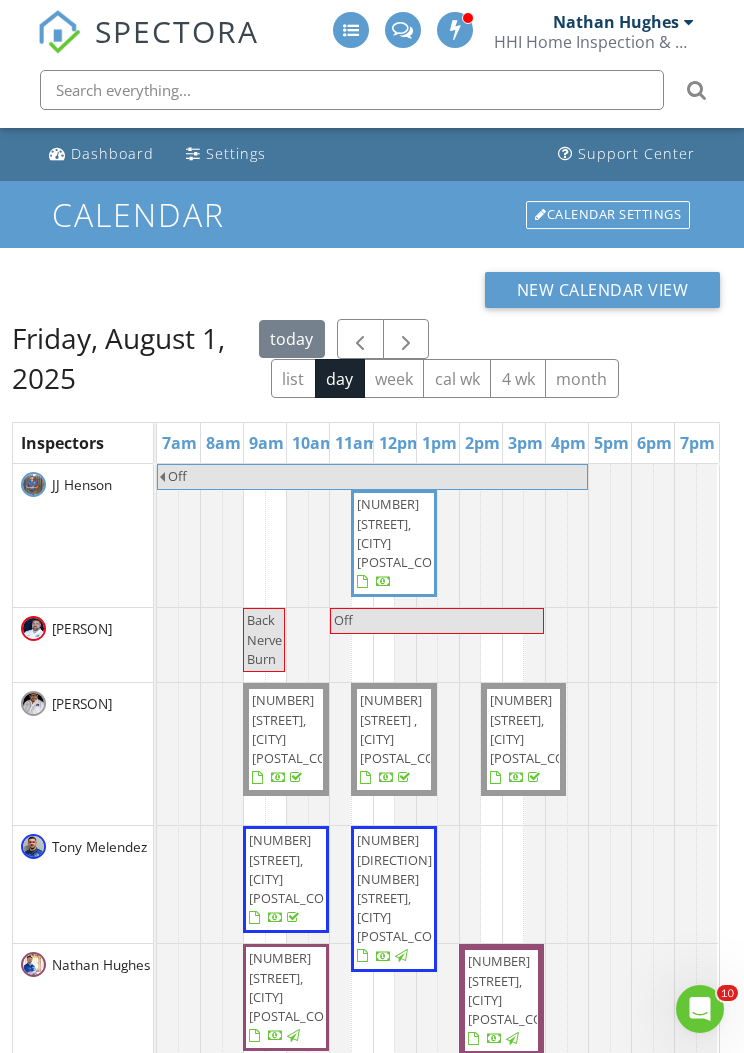 click at bounding box center (406, 339) 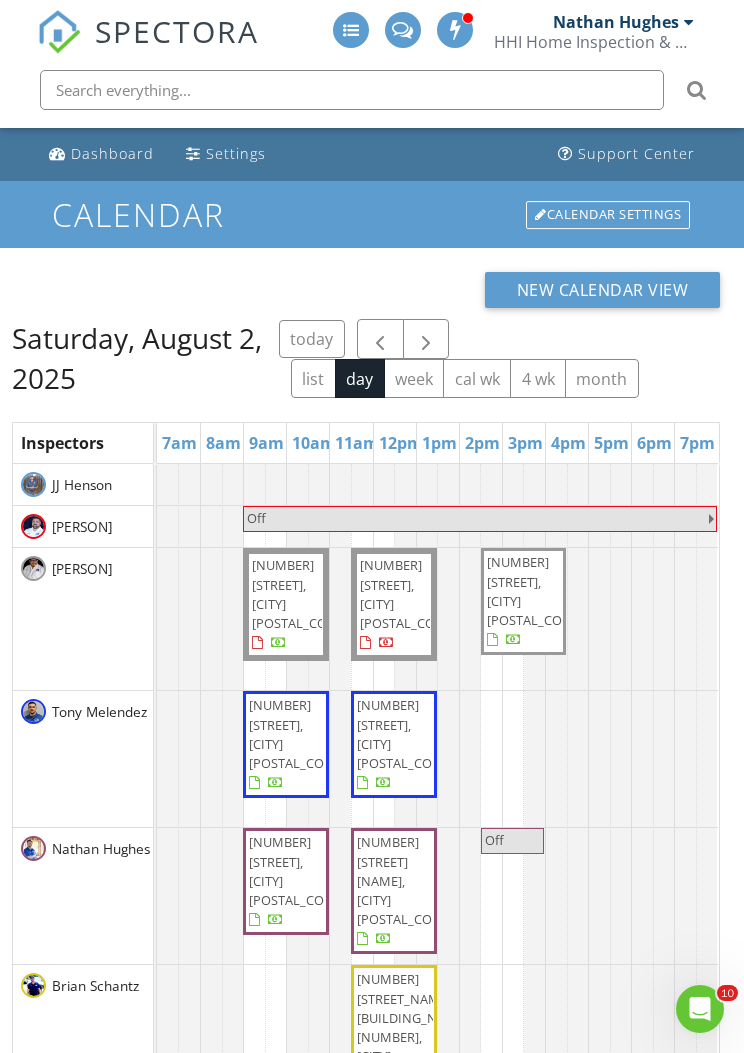 scroll, scrollTop: 145, scrollLeft: 0, axis: vertical 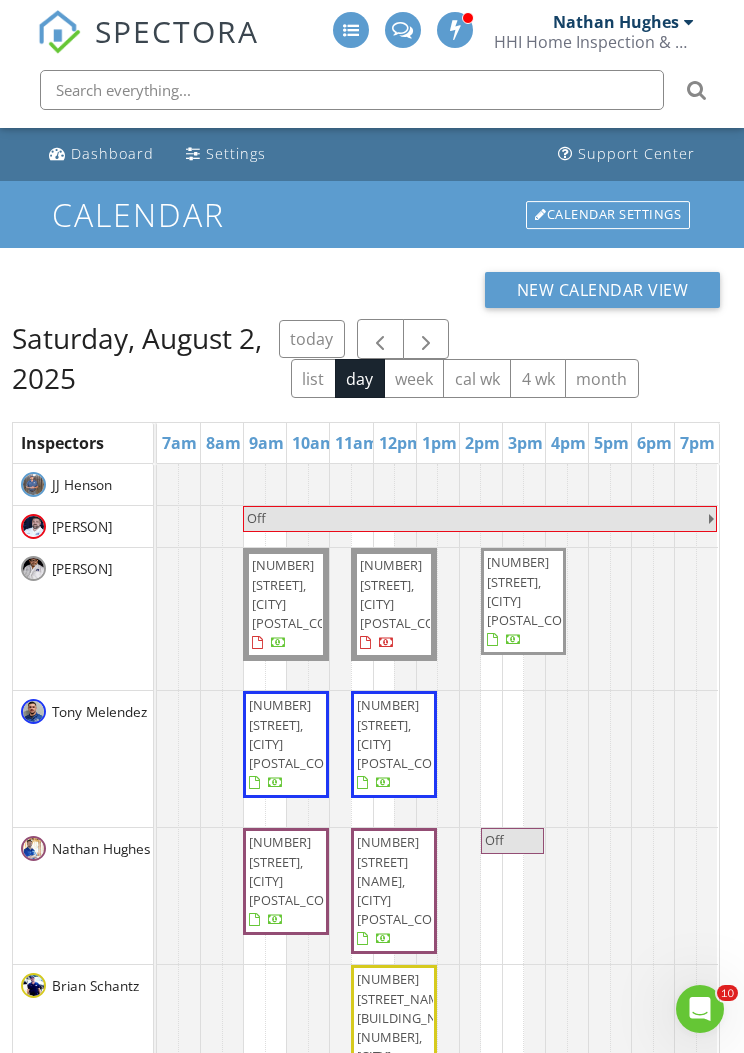 click at bounding box center (426, 339) 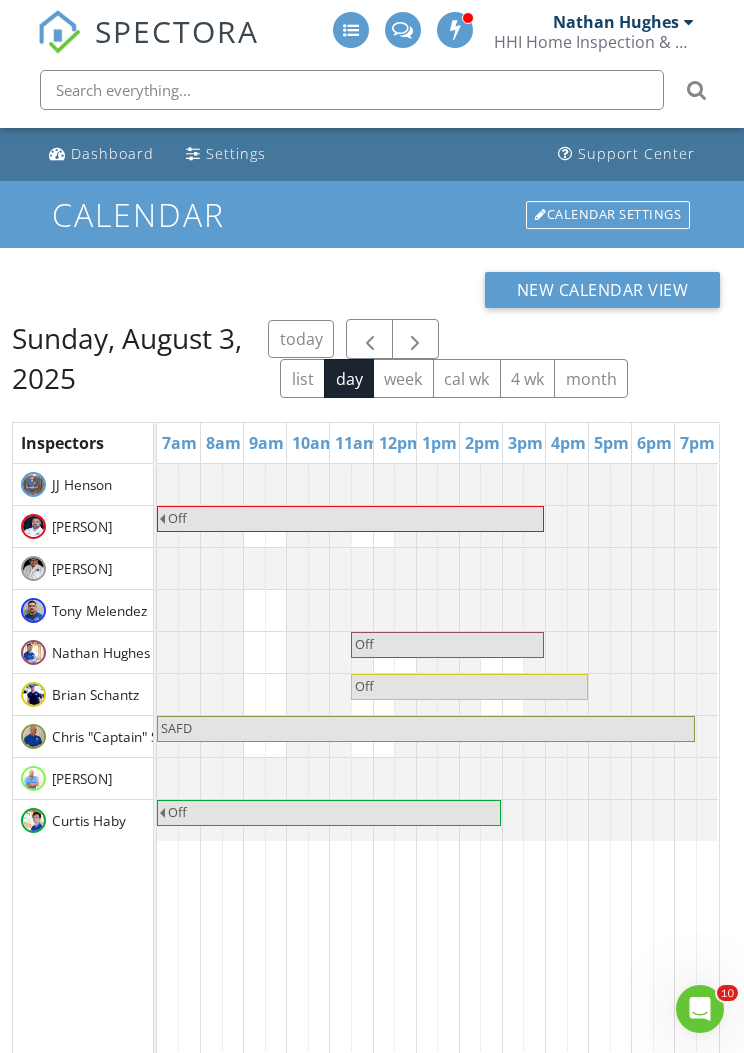 click at bounding box center [415, 339] 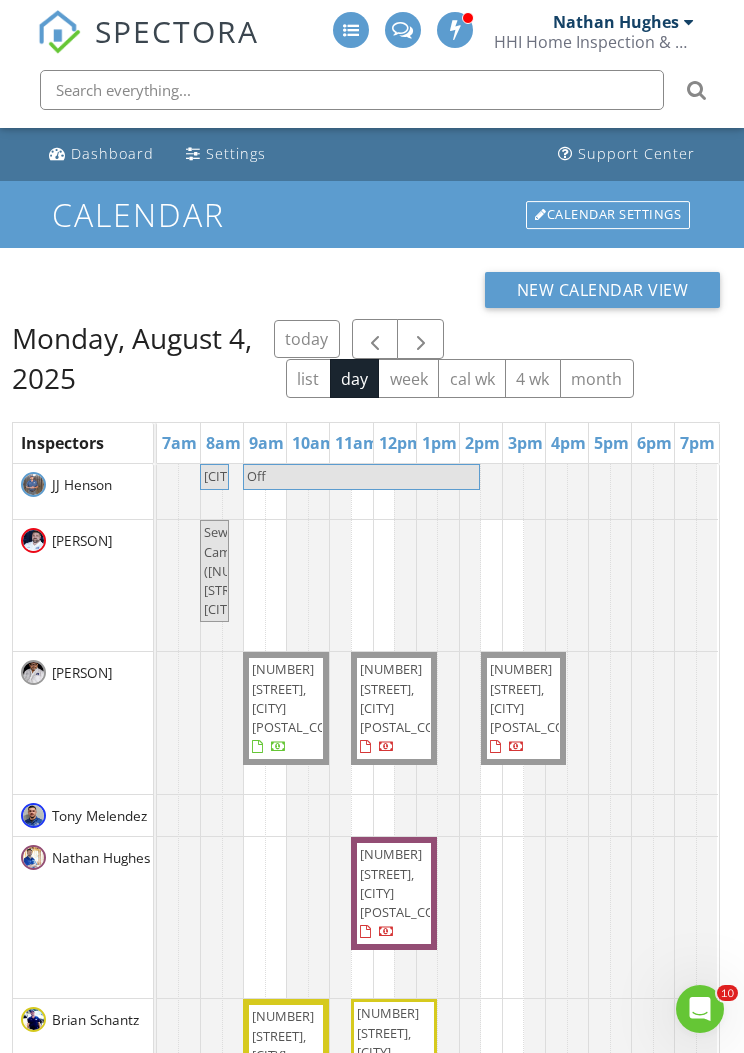 click at bounding box center (420, 339) 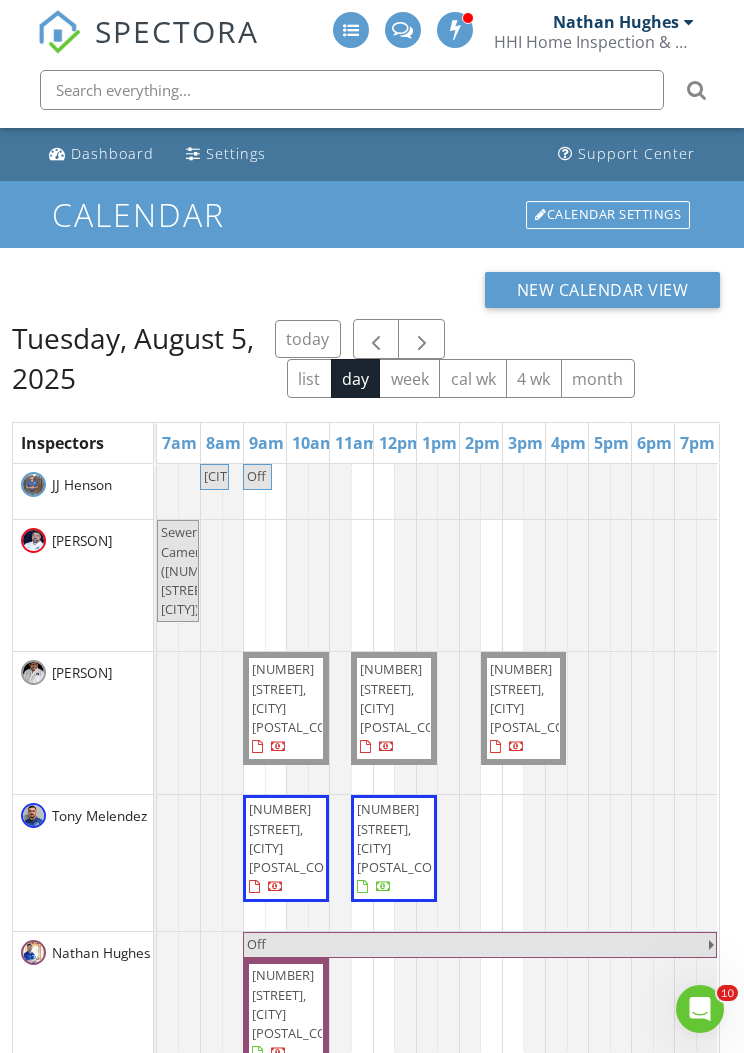 click at bounding box center (421, 339) 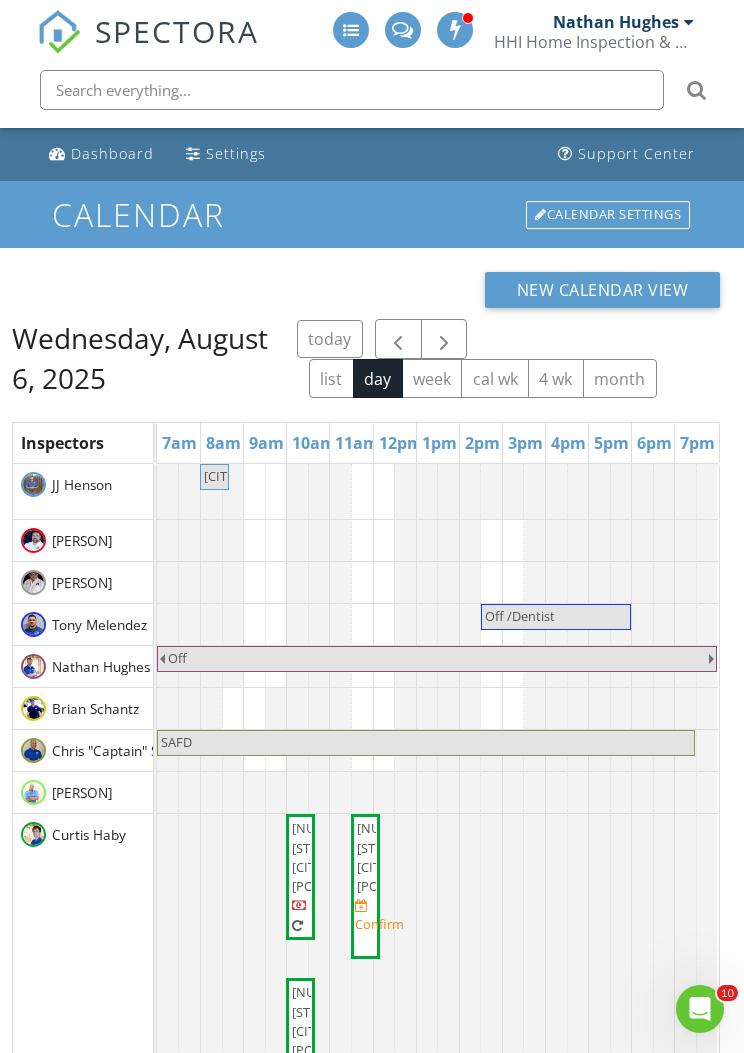 click at bounding box center [444, 339] 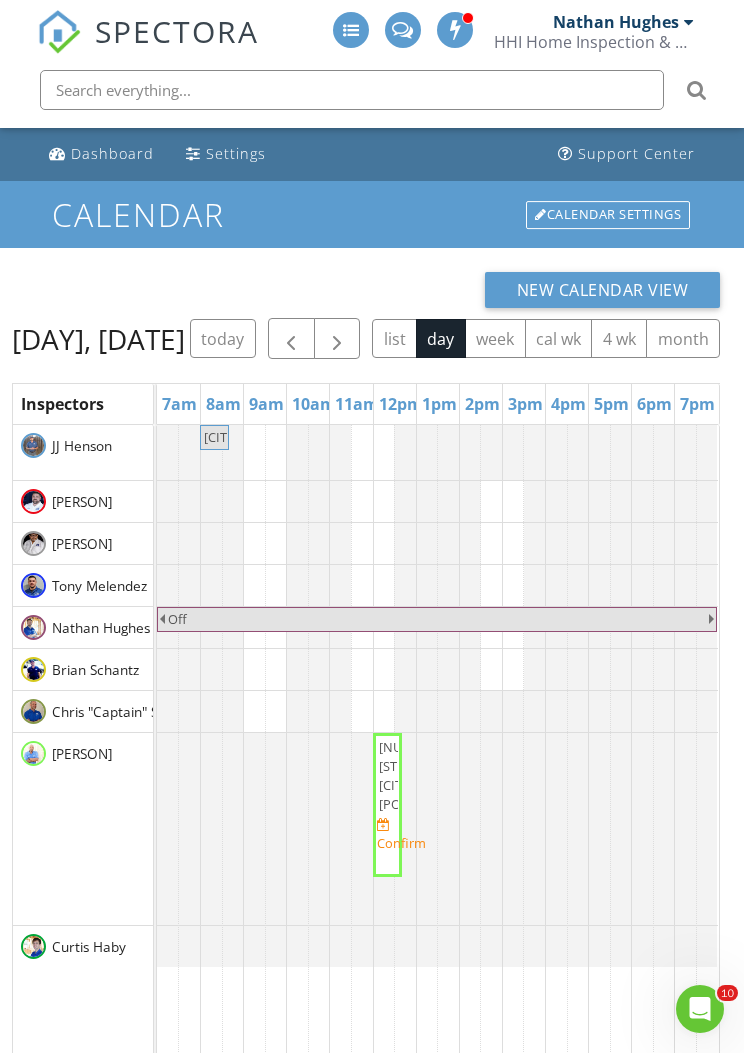 click at bounding box center (337, 338) 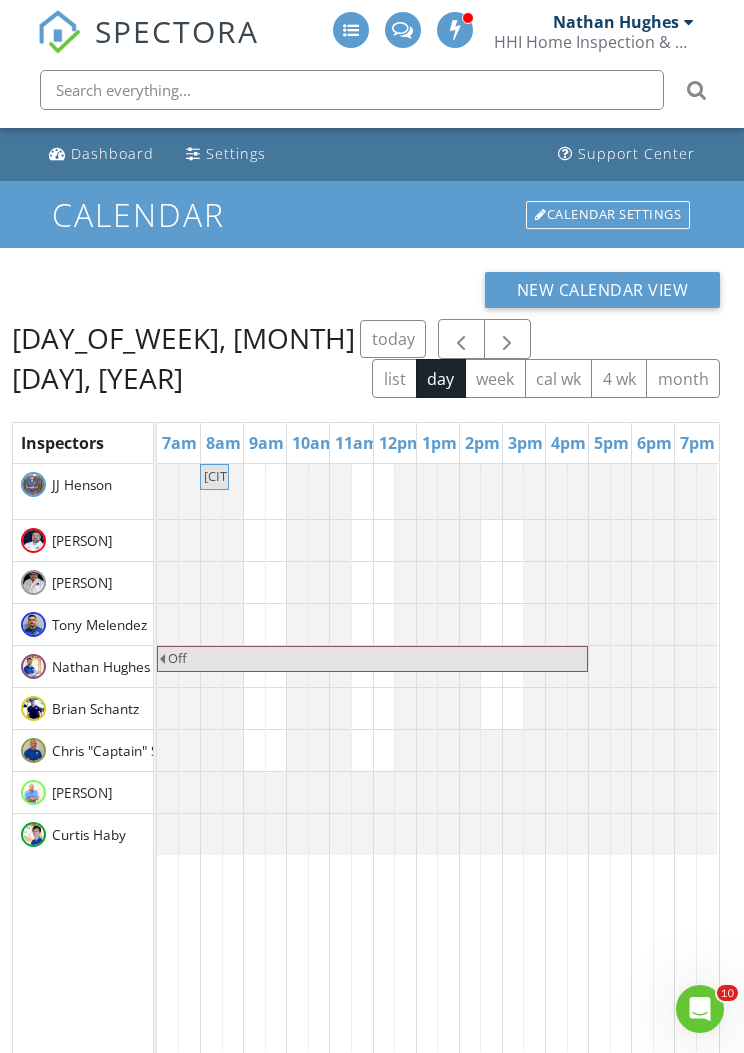 click at bounding box center (507, 339) 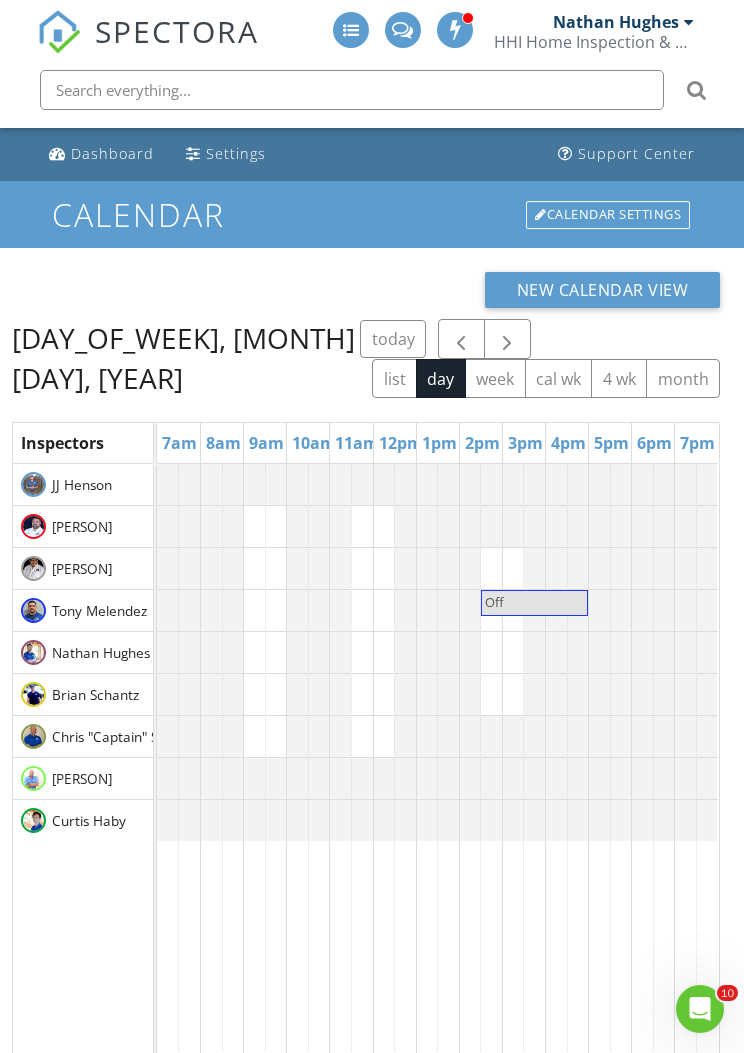 click at bounding box center (461, 340) 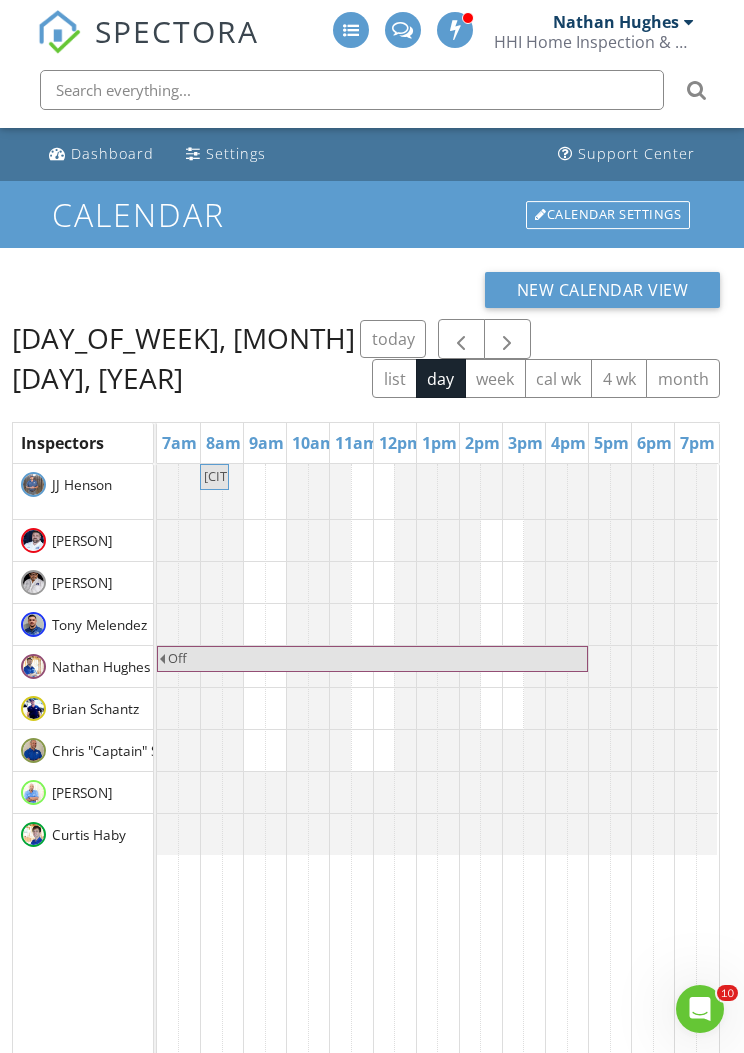 click at bounding box center (507, 339) 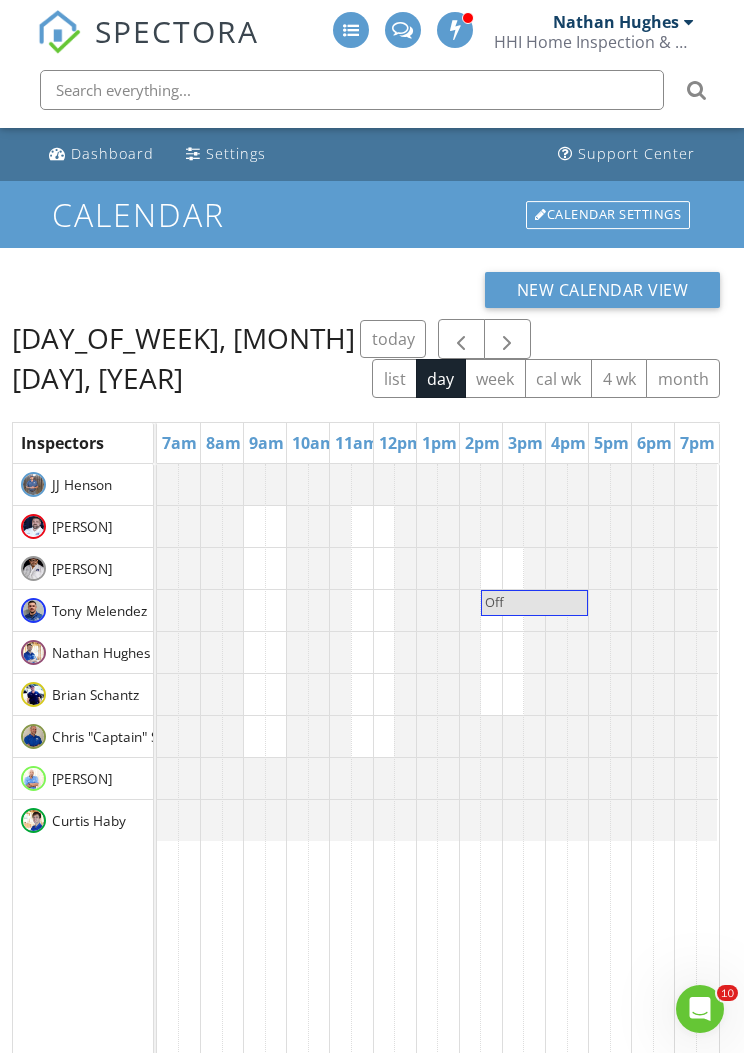 click at bounding box center (507, 340) 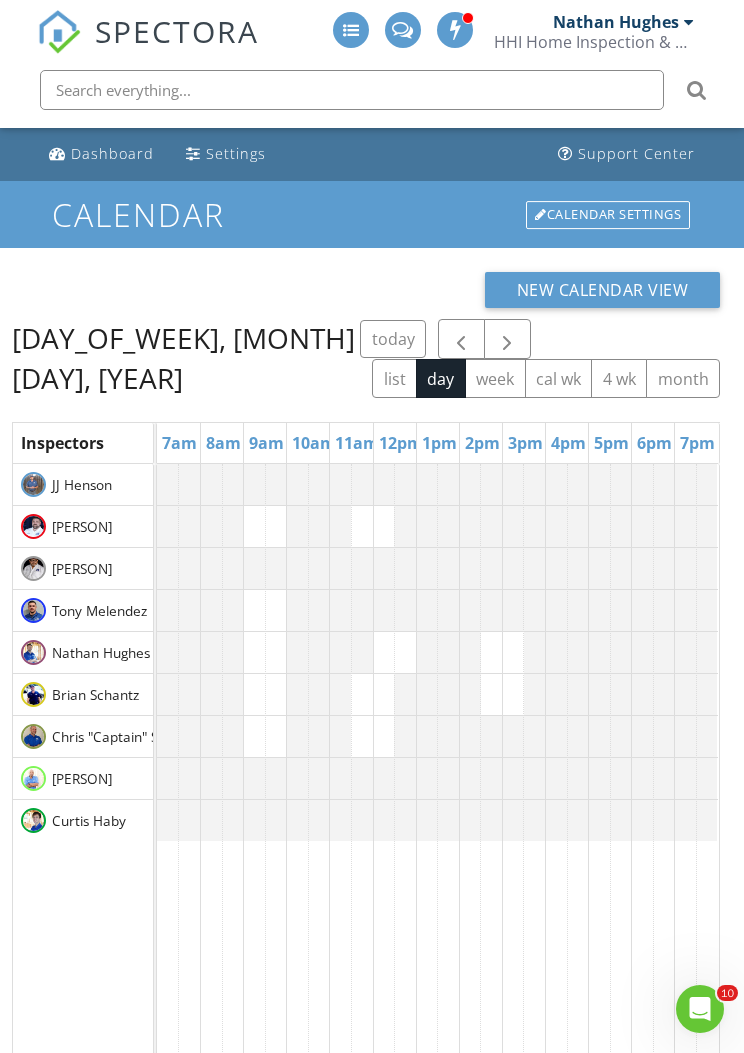 click at bounding box center (384, 917) 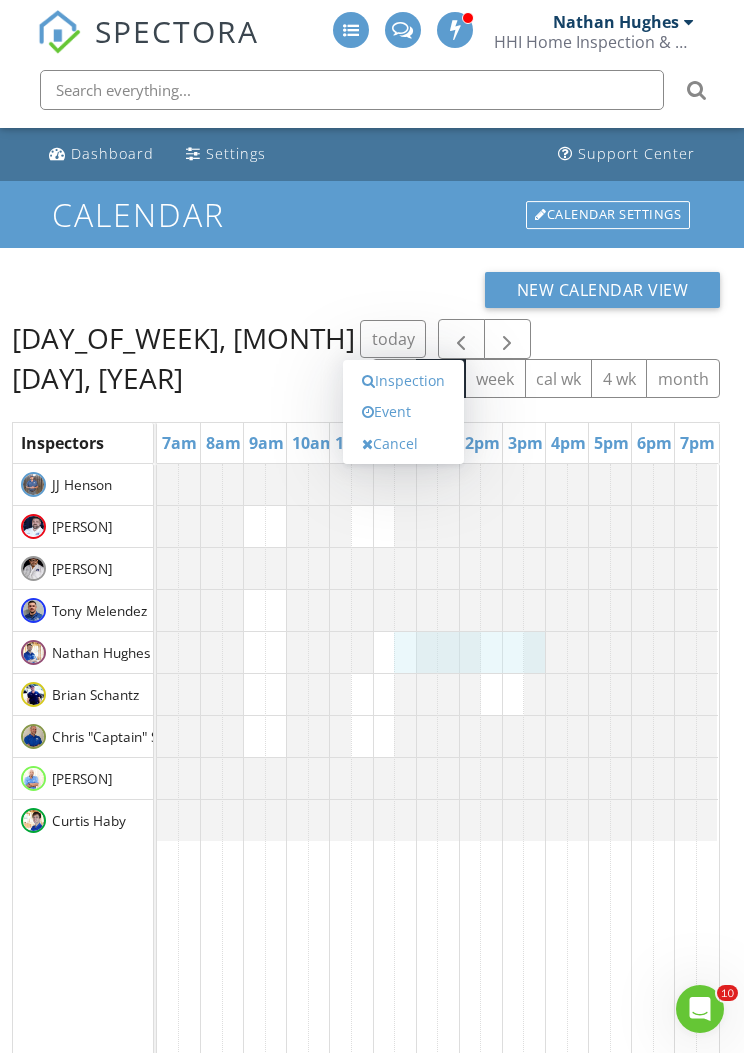 click on "New Calendar View [DAY_OF_WEEK], [MONTH] [DAY], [YEAR] today list day week cal wk 4 wk month Inspectors [TIME] [TIME] [TIME] [TIME] [TIME] [TIME] [TIME] [TIME] [TIME] [TIME] [TIME] [TIME] [TIME] [TIME] [TIME] [TIME] [TIME] [TIME] [PERSON], [PERSON], [PERSON], [PERSON], [PERSON], [PERSON], [PERSON], [PERSON] + − Leaflet | © MapTiler © OpenStreetMap contributors" at bounding box center (372, 815) 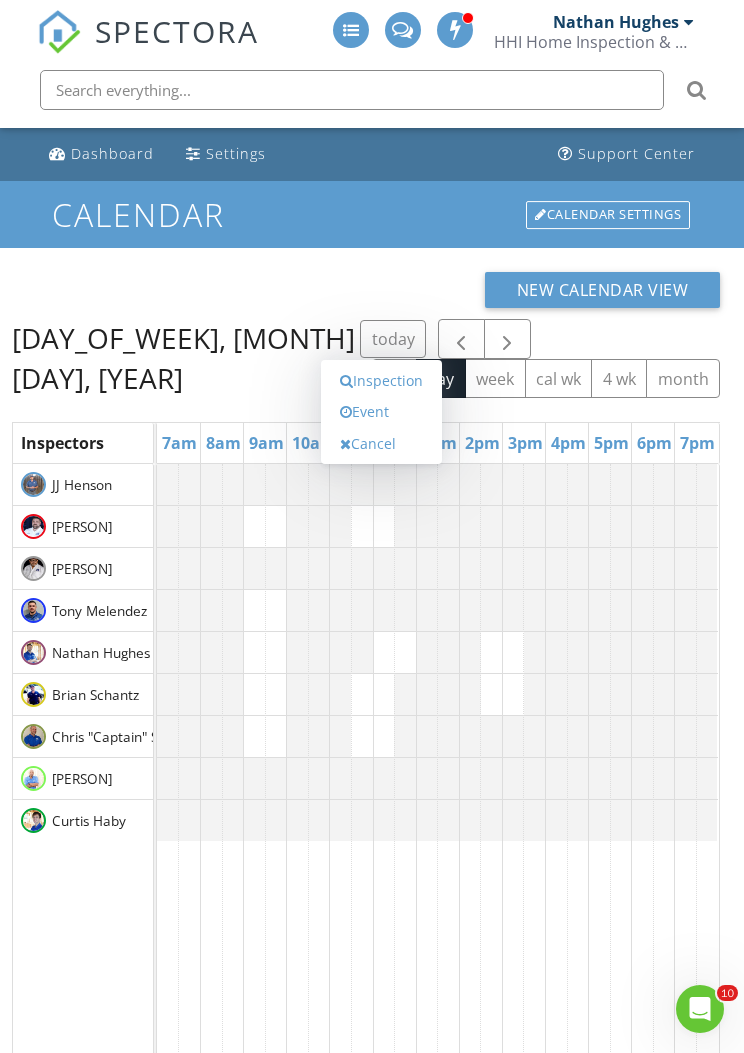 click on "Event" at bounding box center (381, 412) 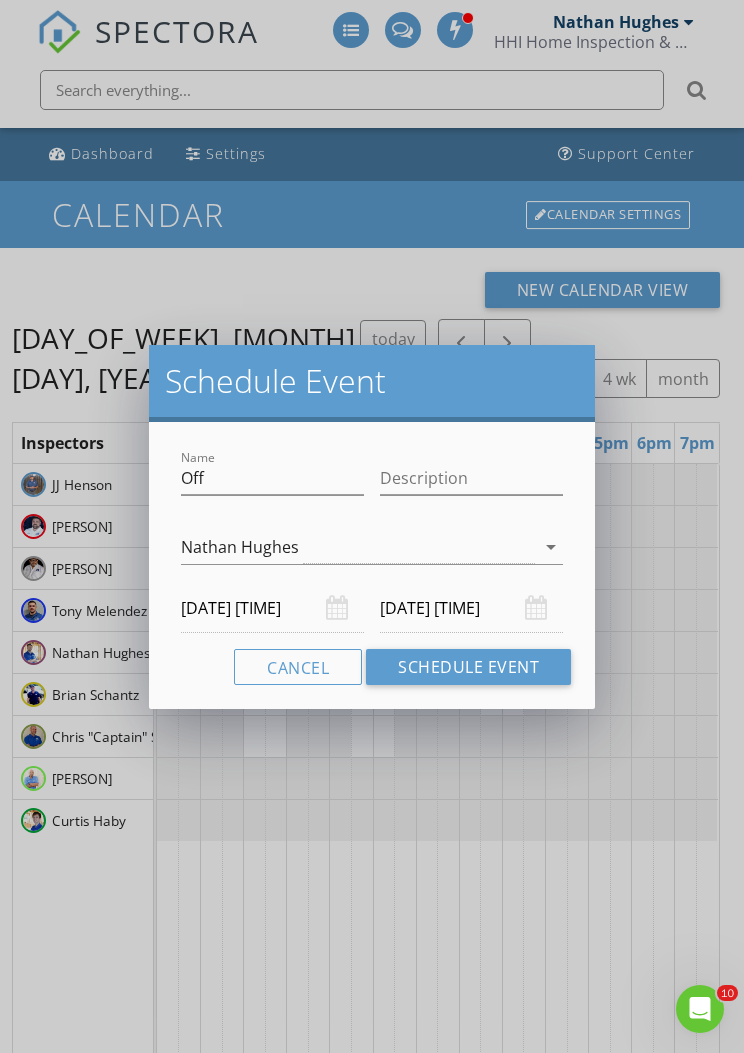 click on "Schedule Event" at bounding box center [468, 667] 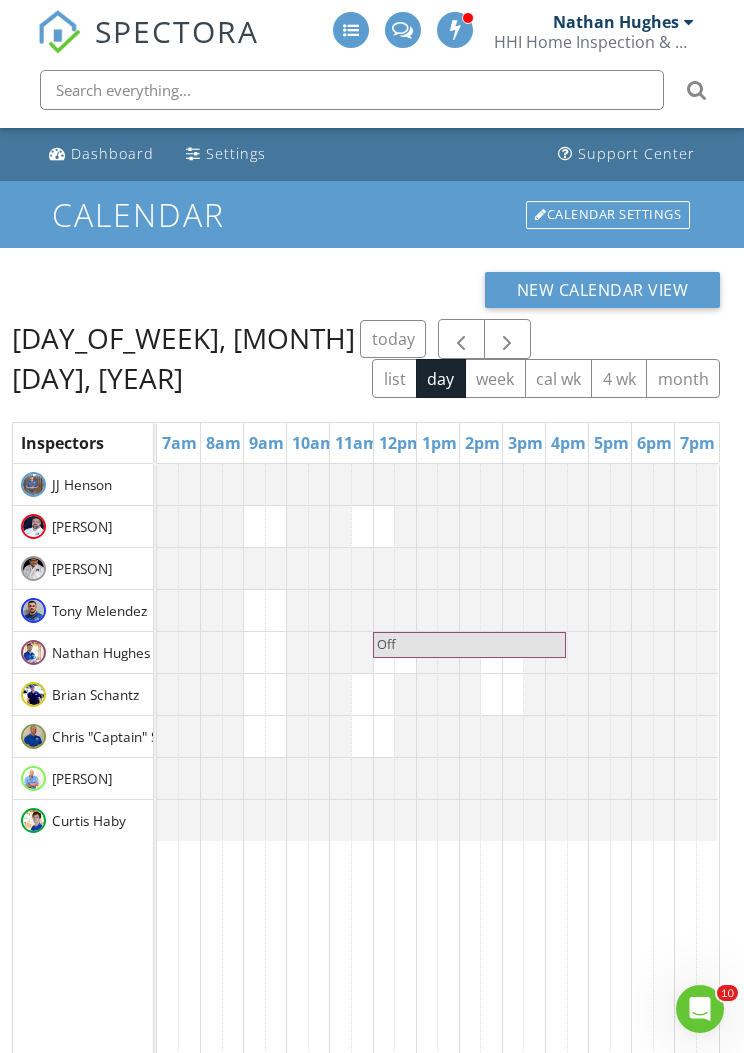 click at bounding box center [461, 340] 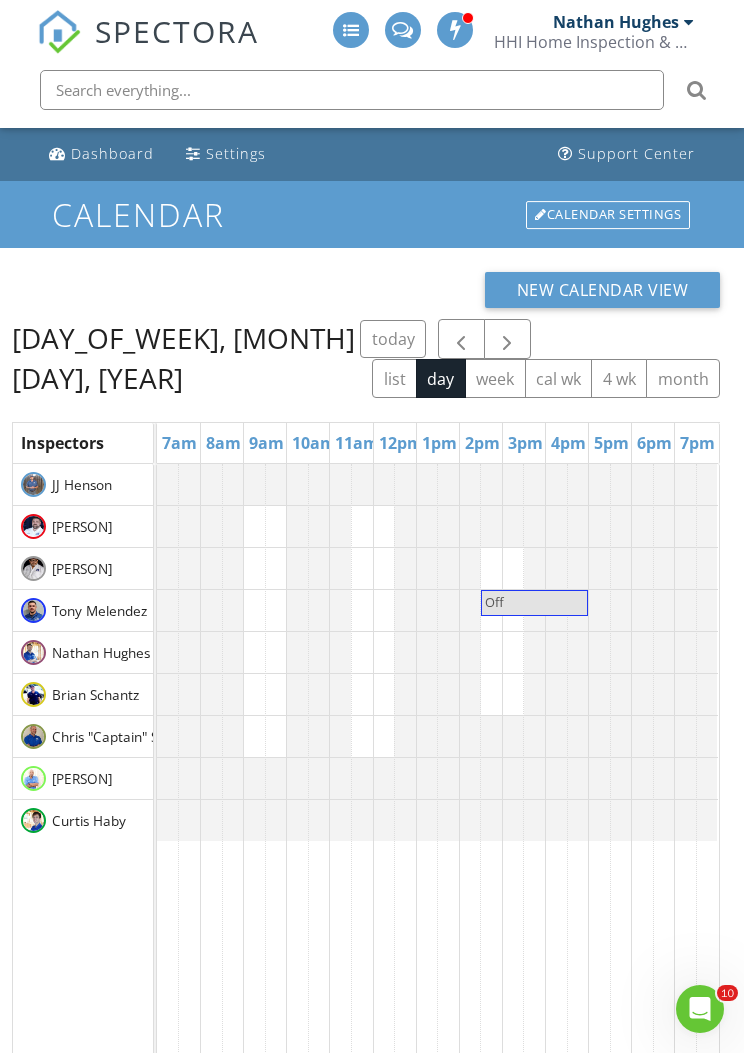 click at bounding box center [461, 339] 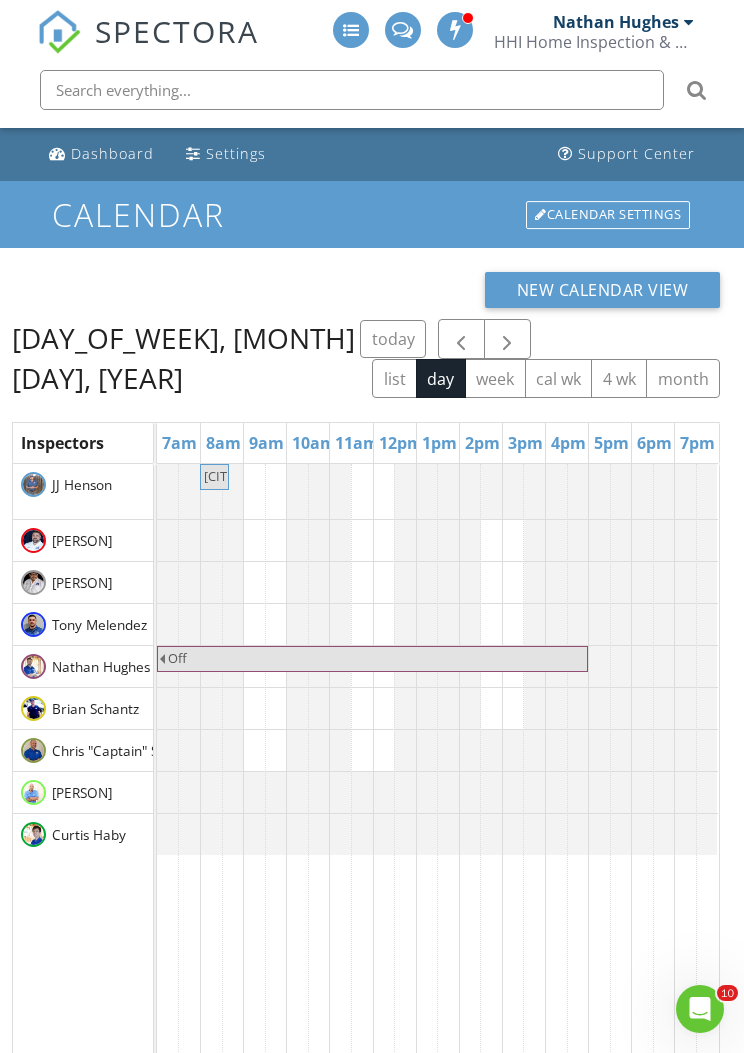 click at bounding box center [461, 340] 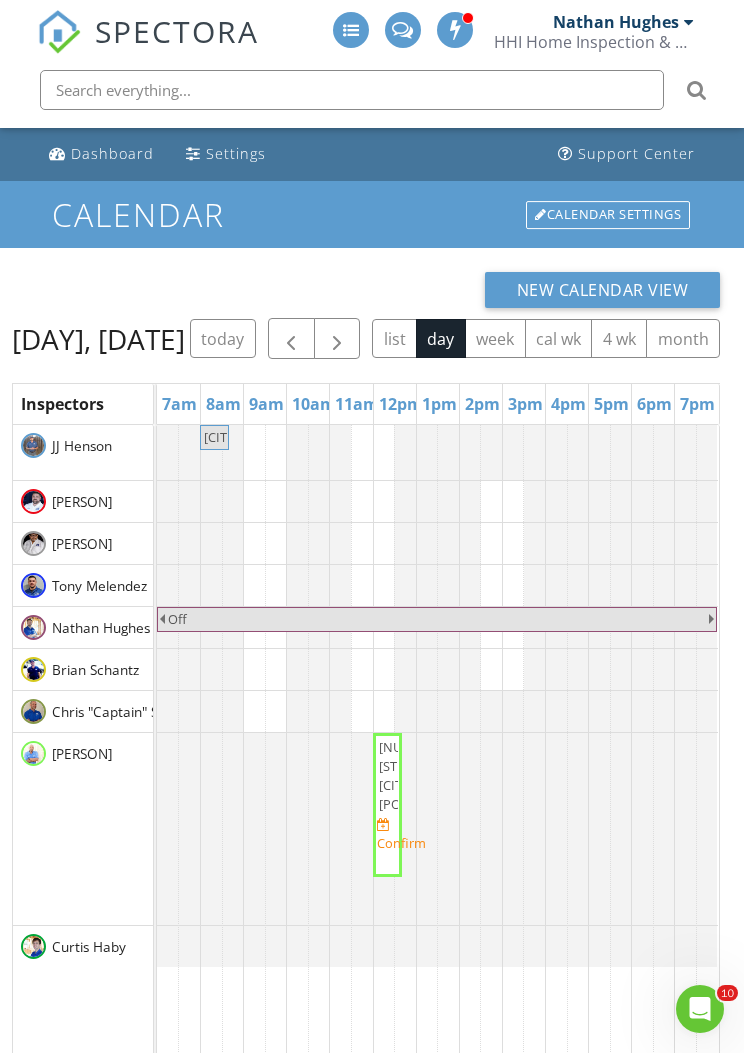 click at bounding box center [291, 339] 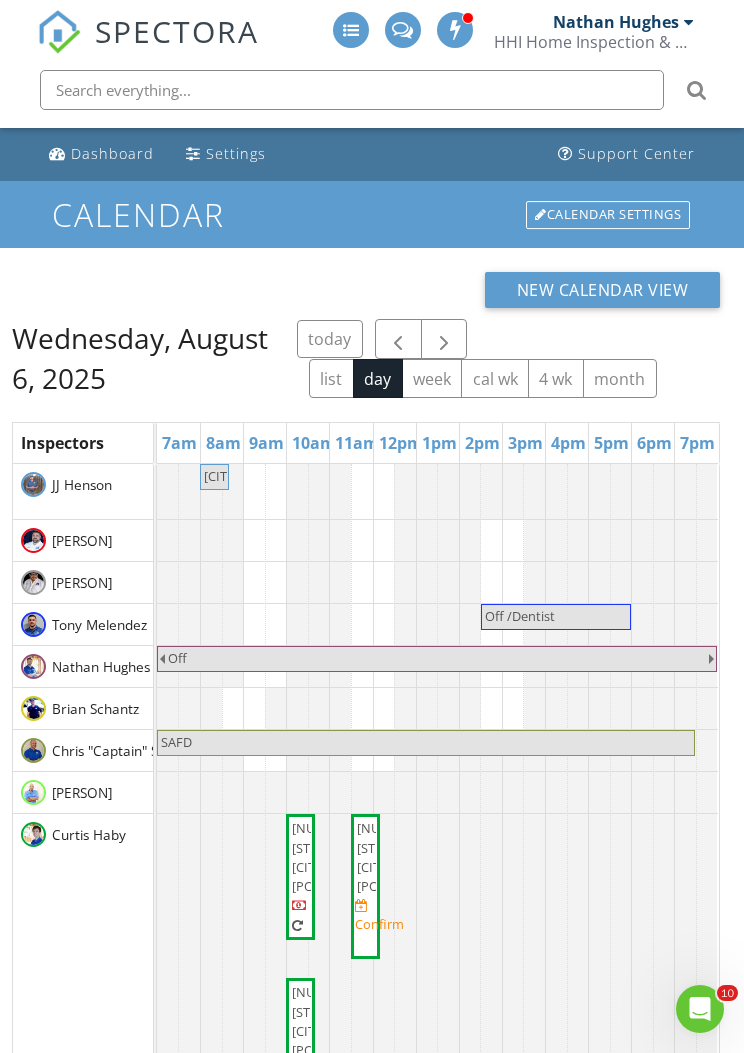click at bounding box center [398, 339] 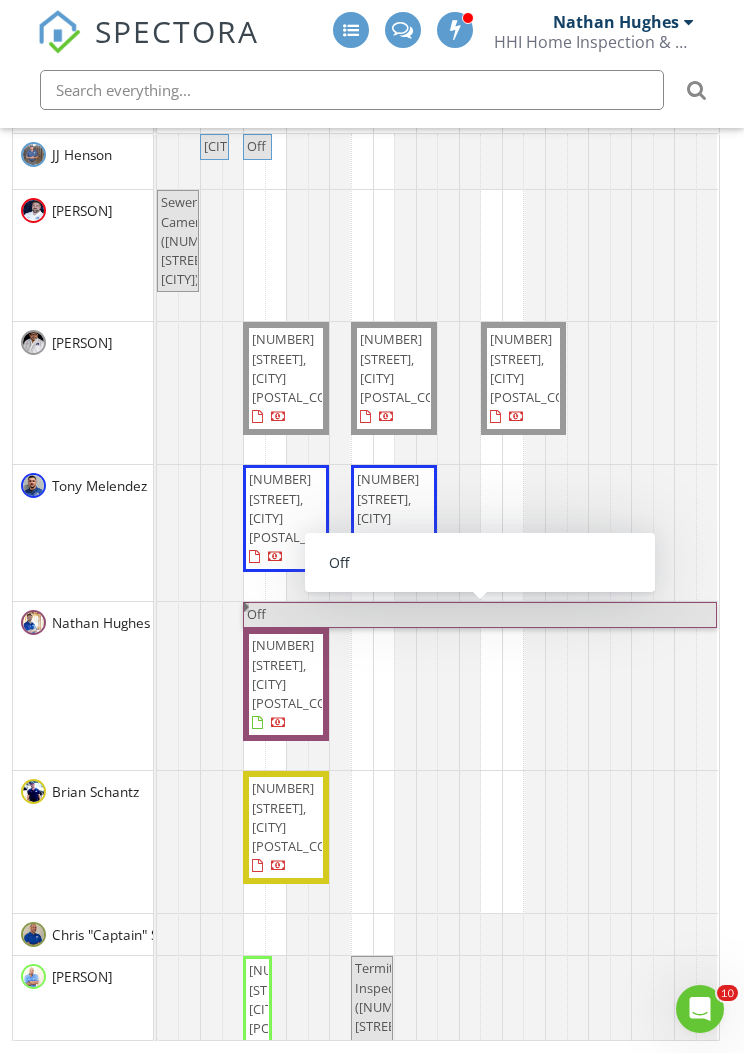 click on "Off" at bounding box center [480, 614] 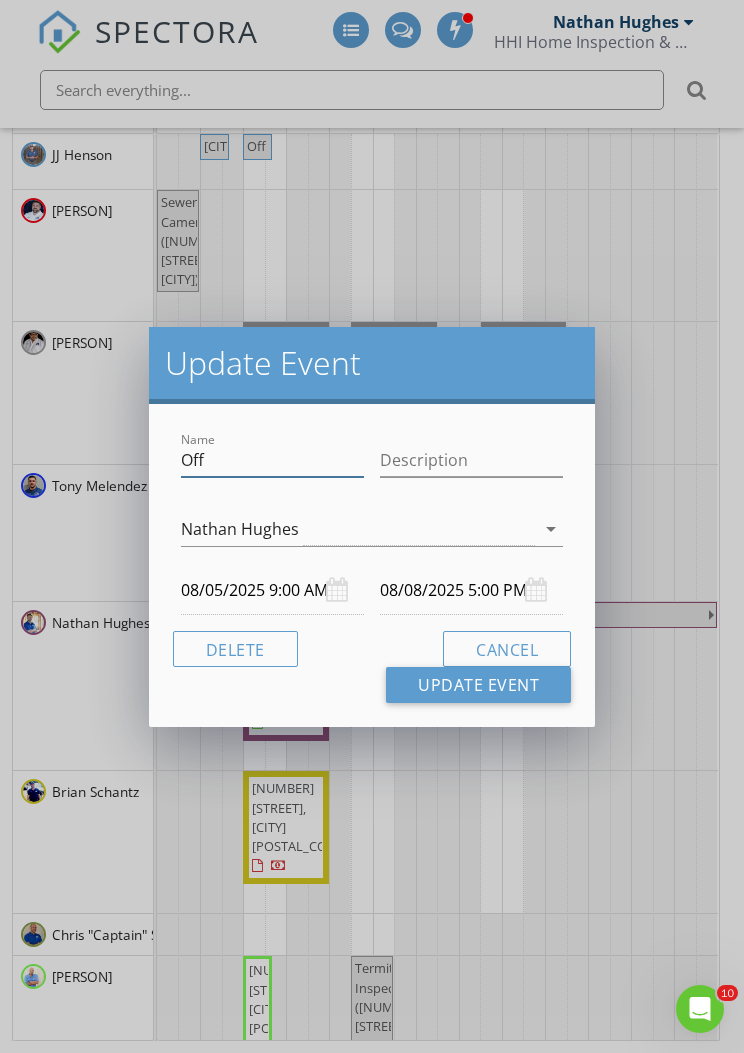 click on "Off" at bounding box center (272, 460) 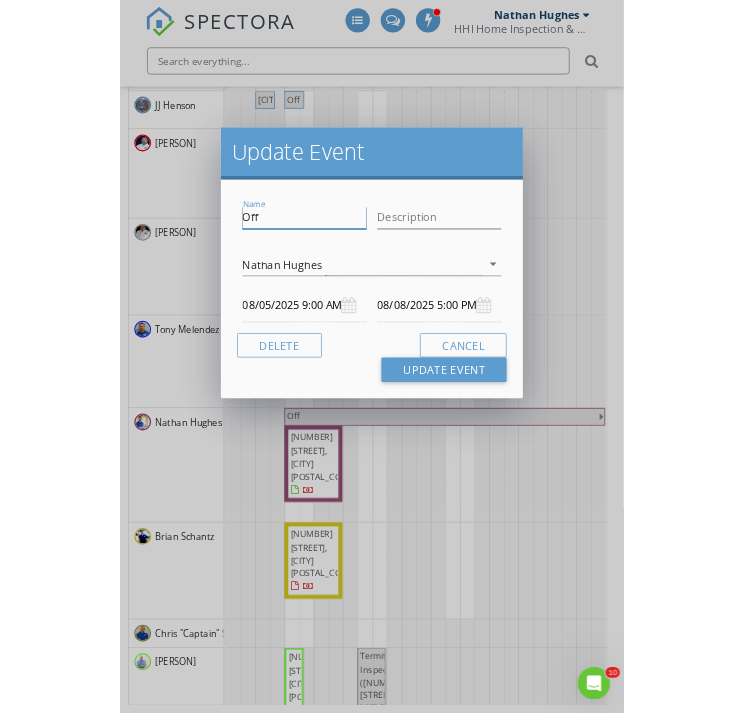 scroll, scrollTop: 282, scrollLeft: 0, axis: vertical 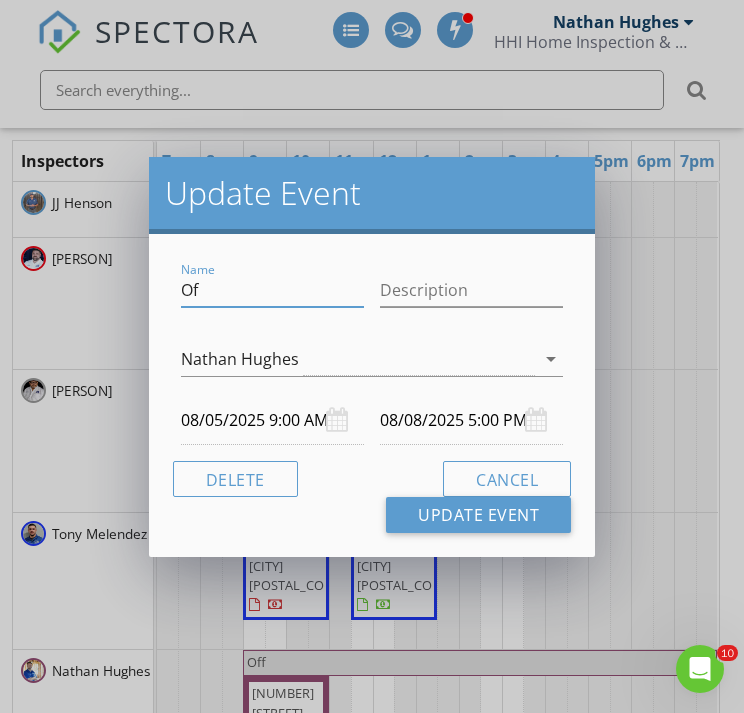 type on "O" 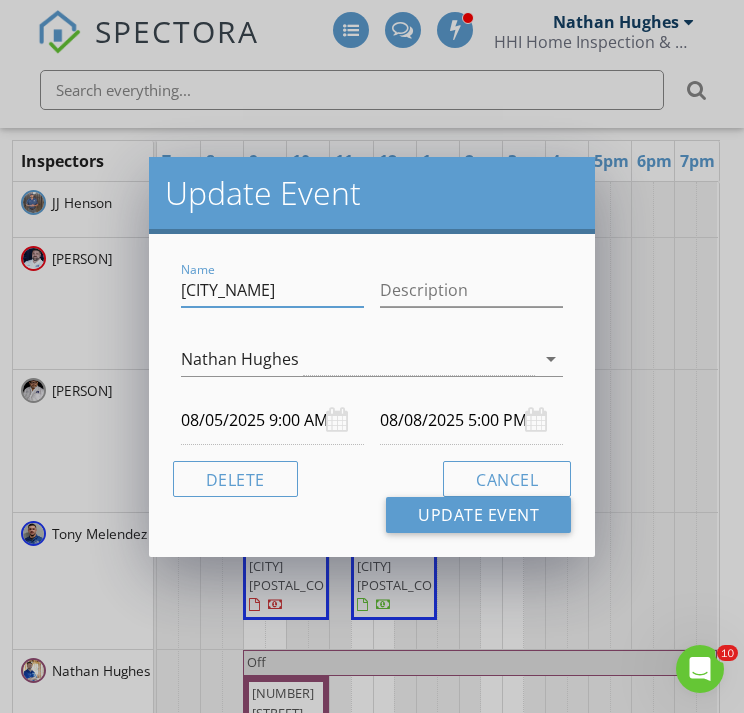 type on "[CITY_NAME]" 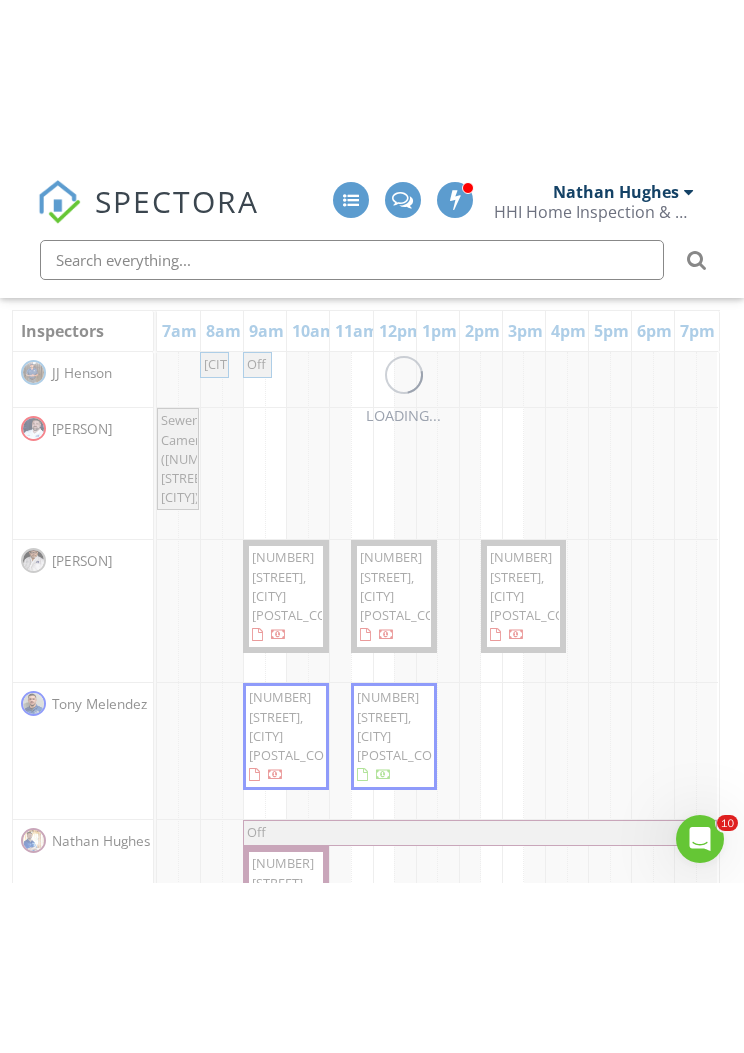 scroll, scrollTop: 0, scrollLeft: 0, axis: both 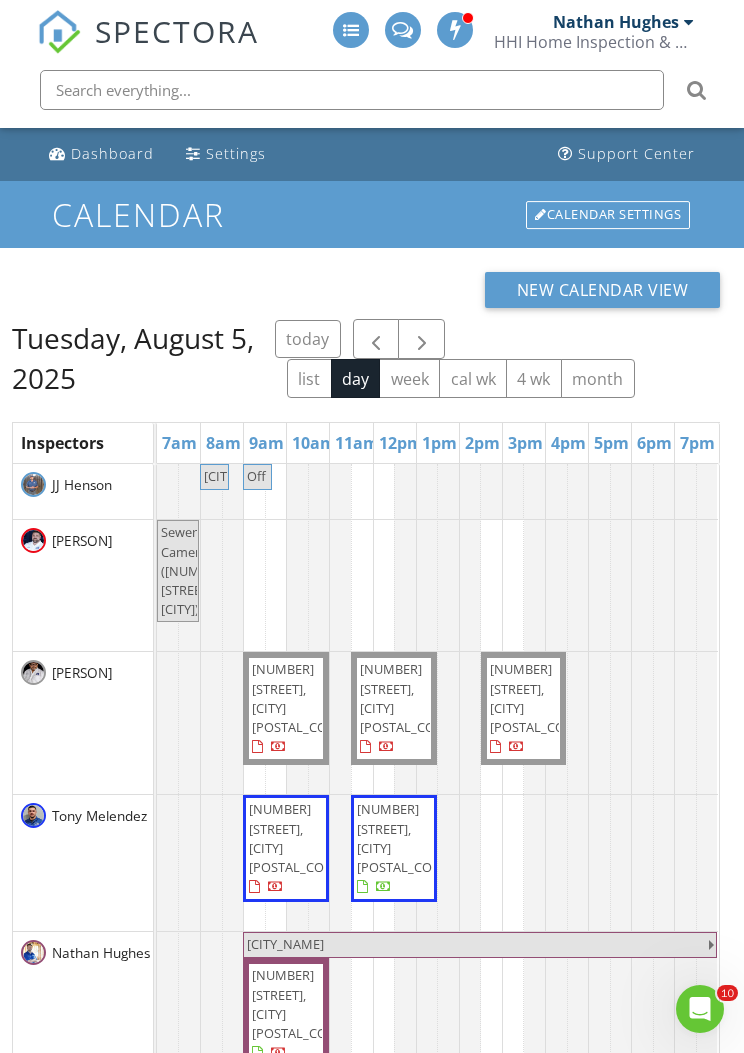click at bounding box center (421, 339) 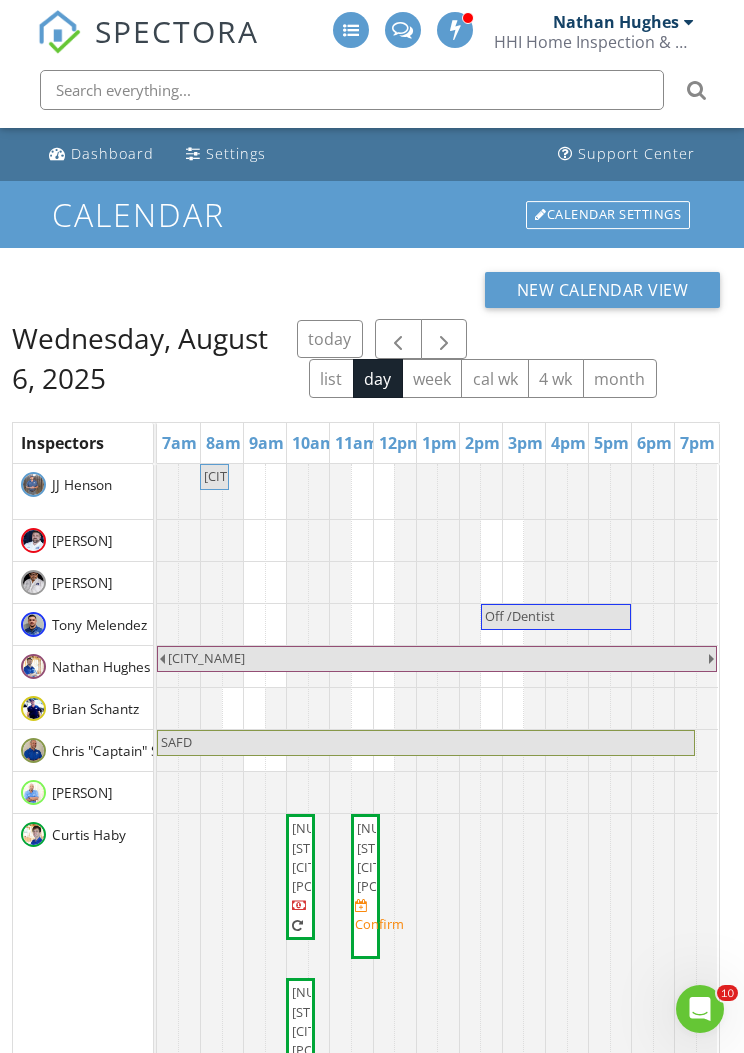 click at bounding box center (444, 339) 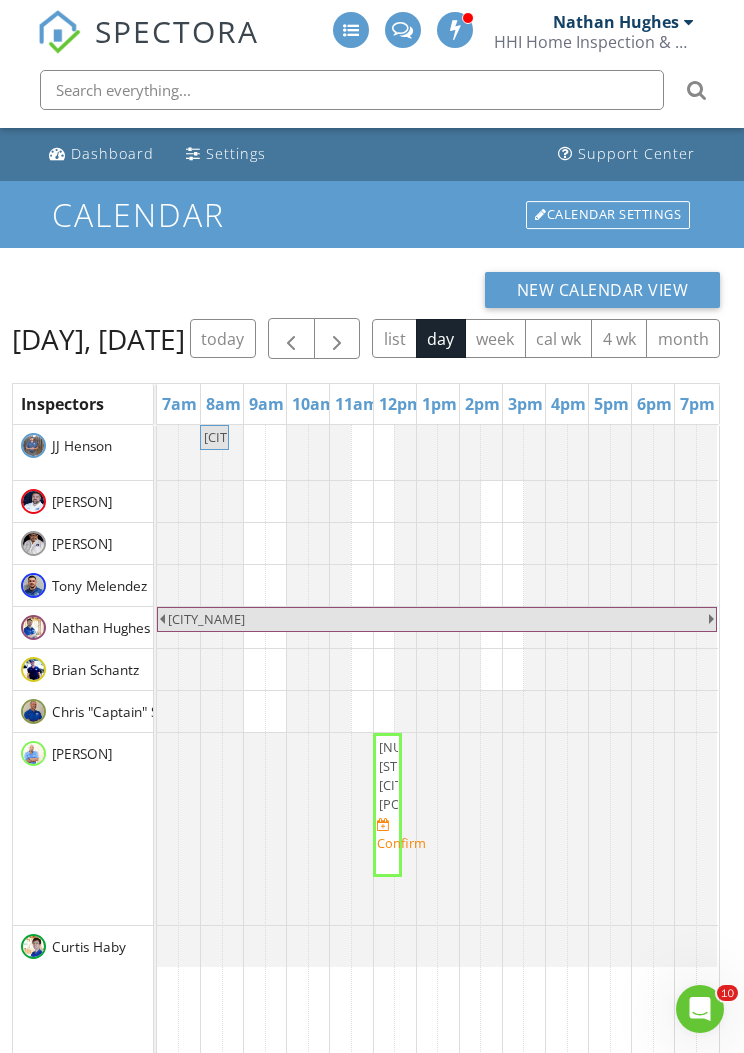 click at bounding box center (337, 338) 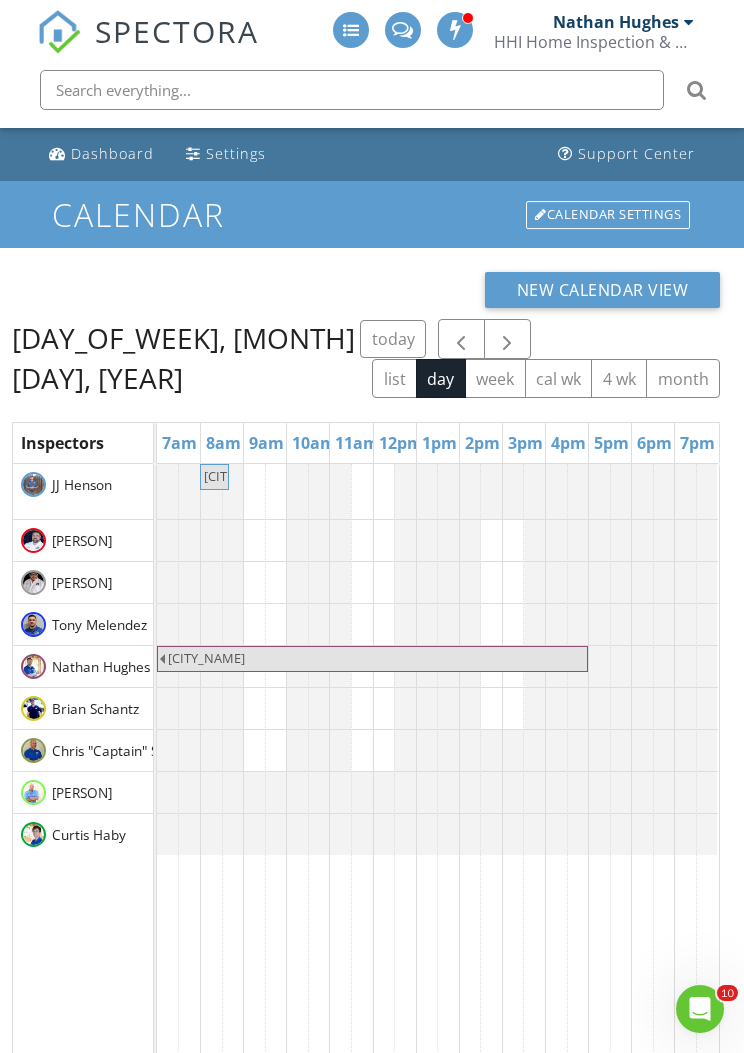 click on "today" at bounding box center [393, 339] 